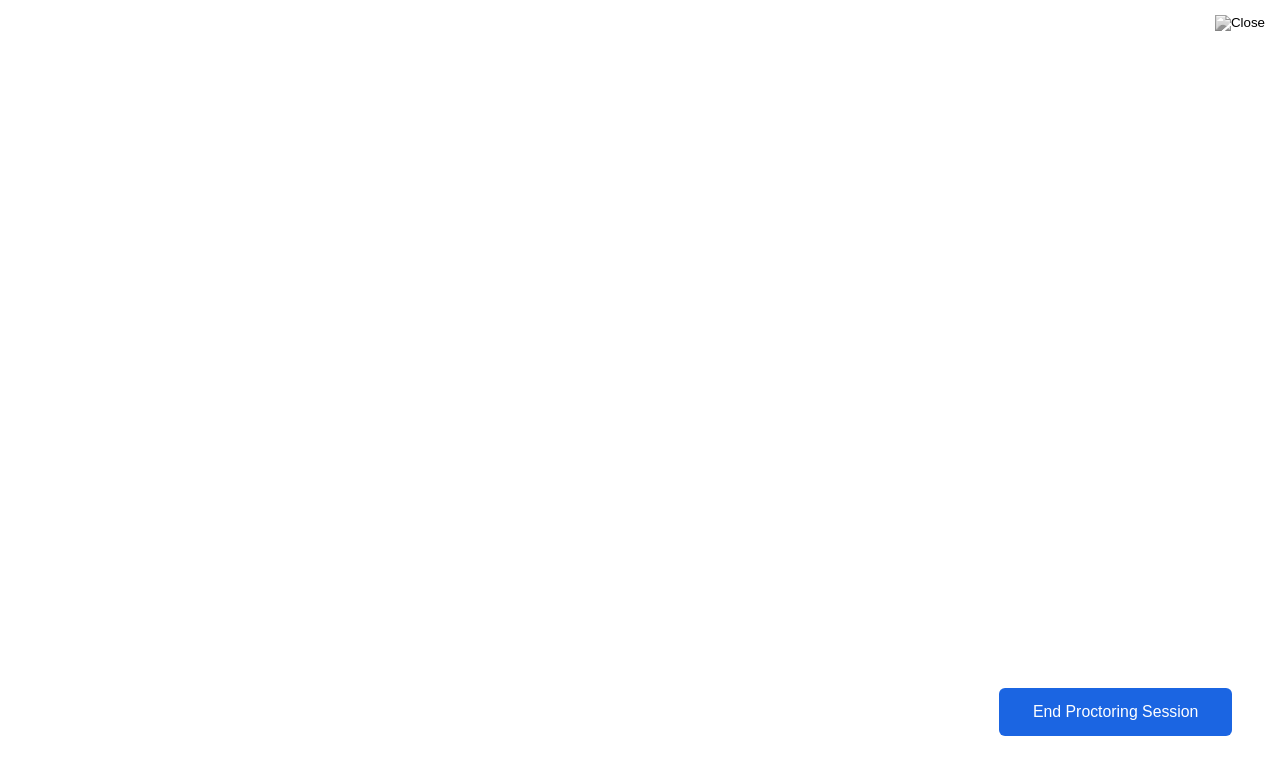 scroll, scrollTop: 0, scrollLeft: 0, axis: both 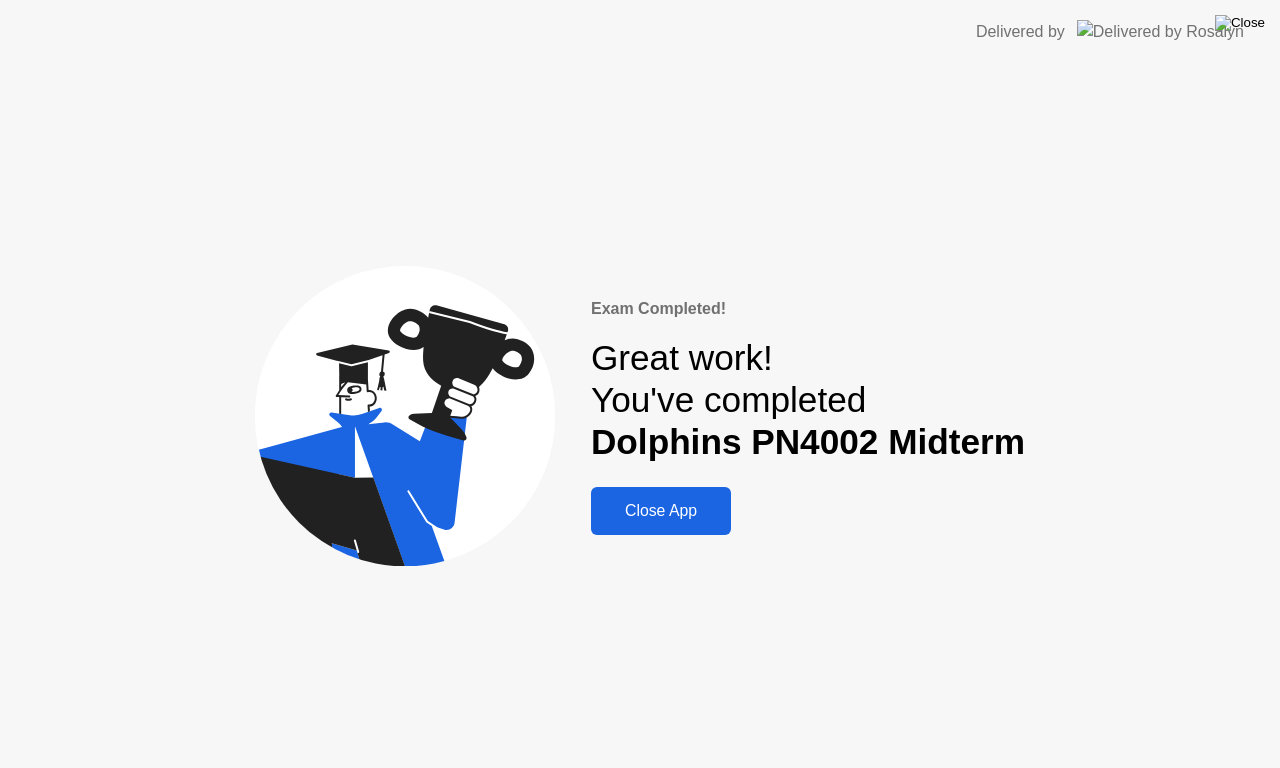 click at bounding box center (1240, 23) 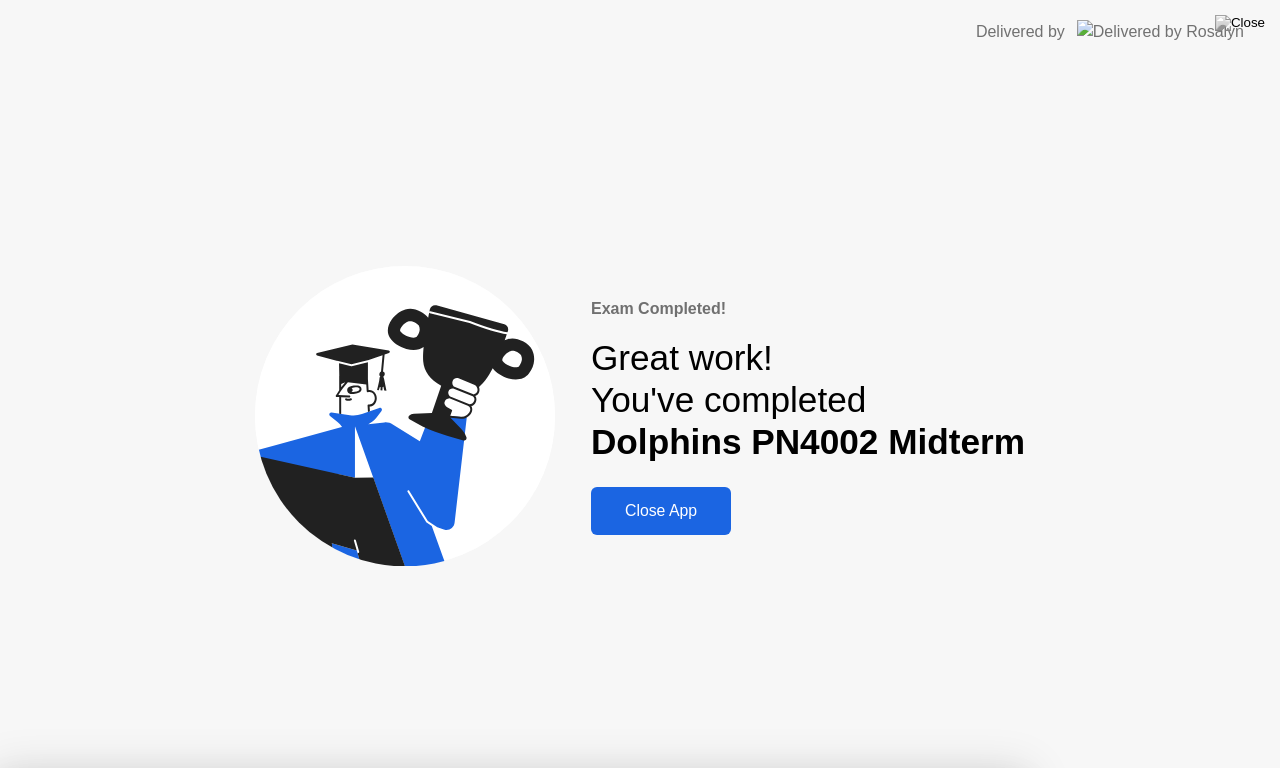 click on "Yes" at bounding box center (464, 881) 